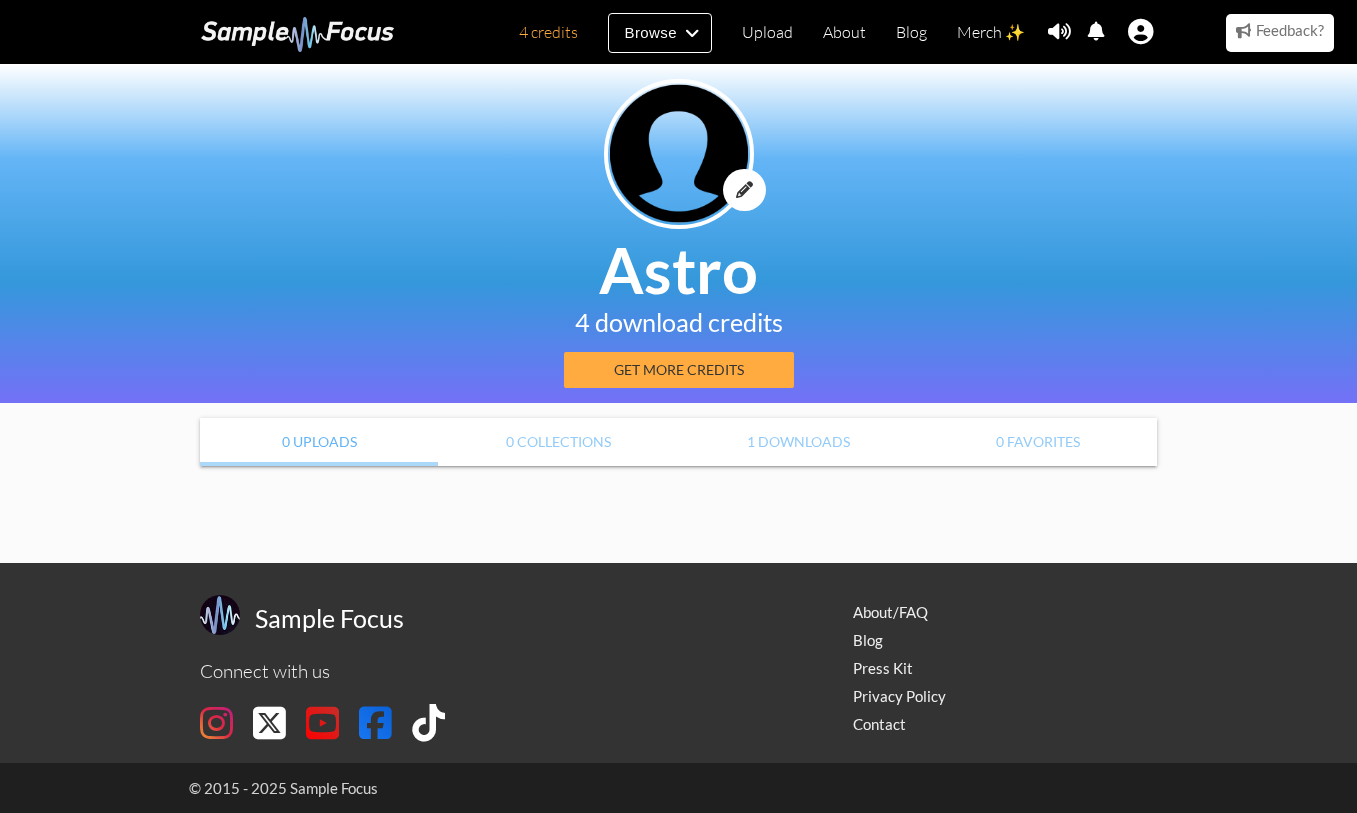 scroll, scrollTop: 0, scrollLeft: 0, axis: both 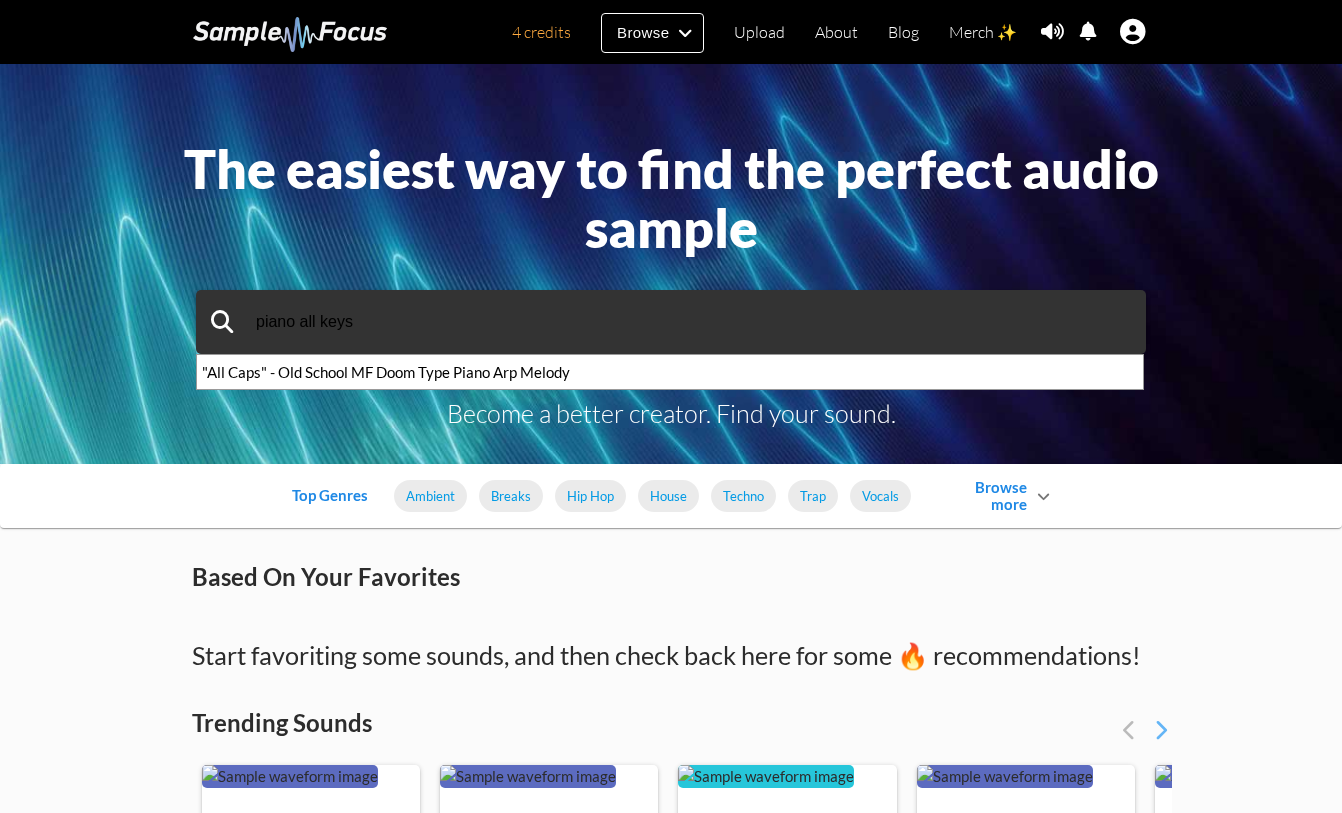 type on "piano all keys" 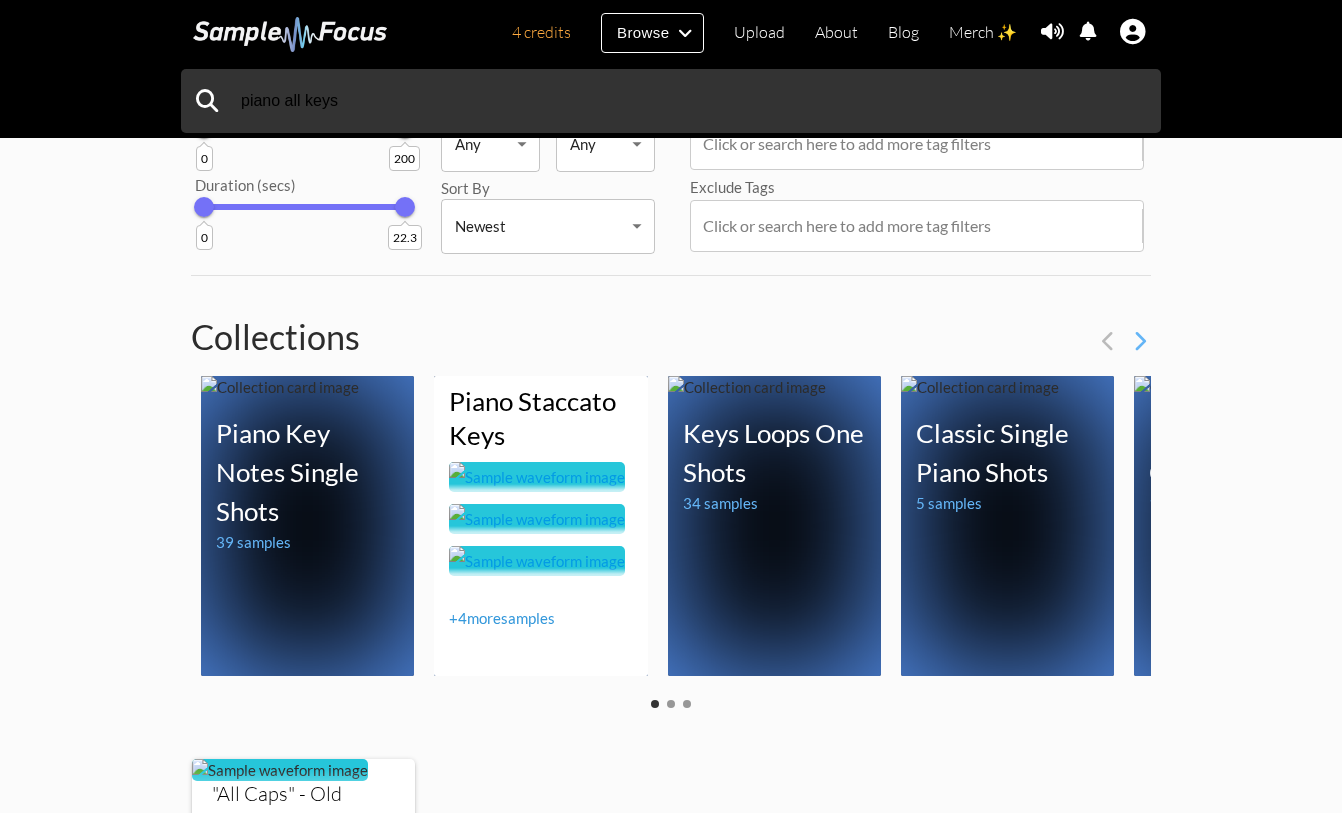 scroll, scrollTop: 148, scrollLeft: 0, axis: vertical 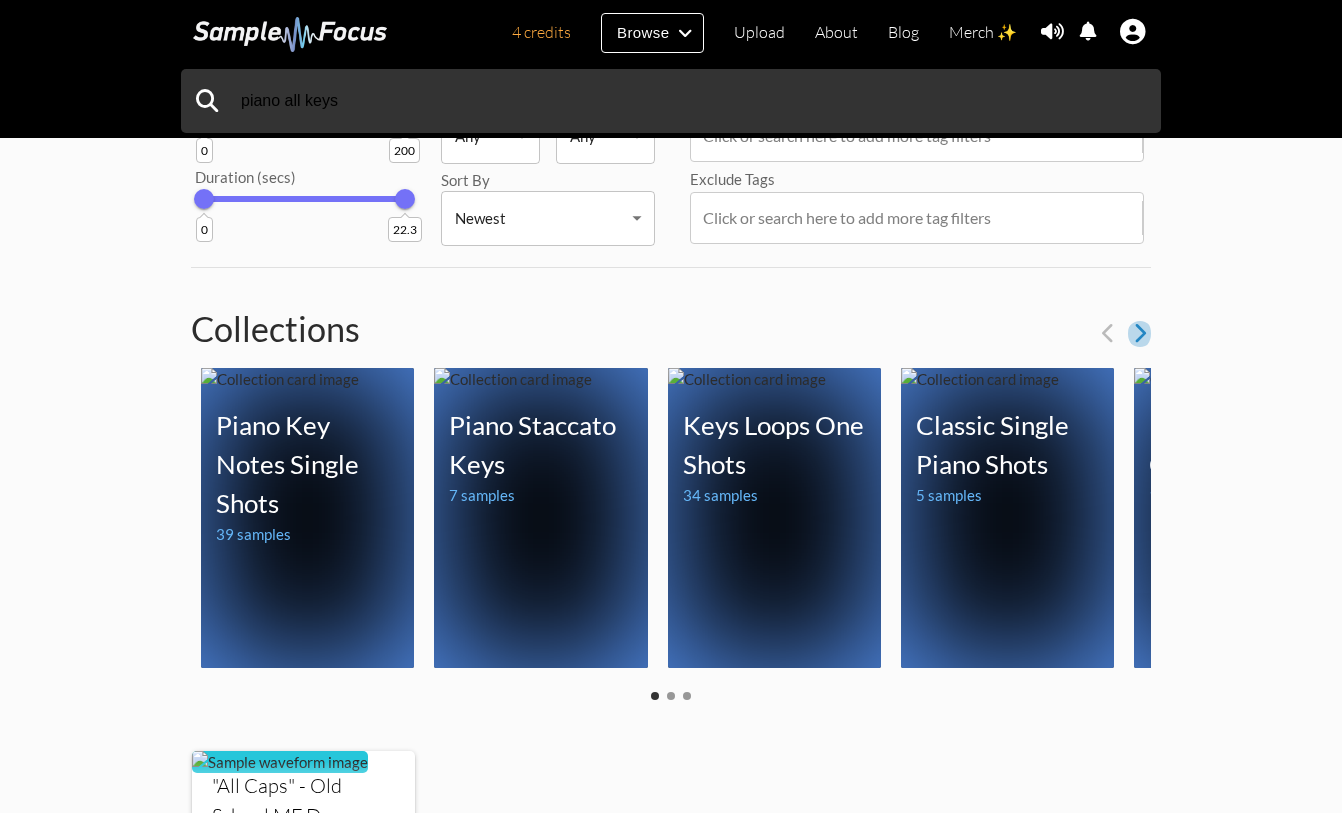click at bounding box center [1139, 333] 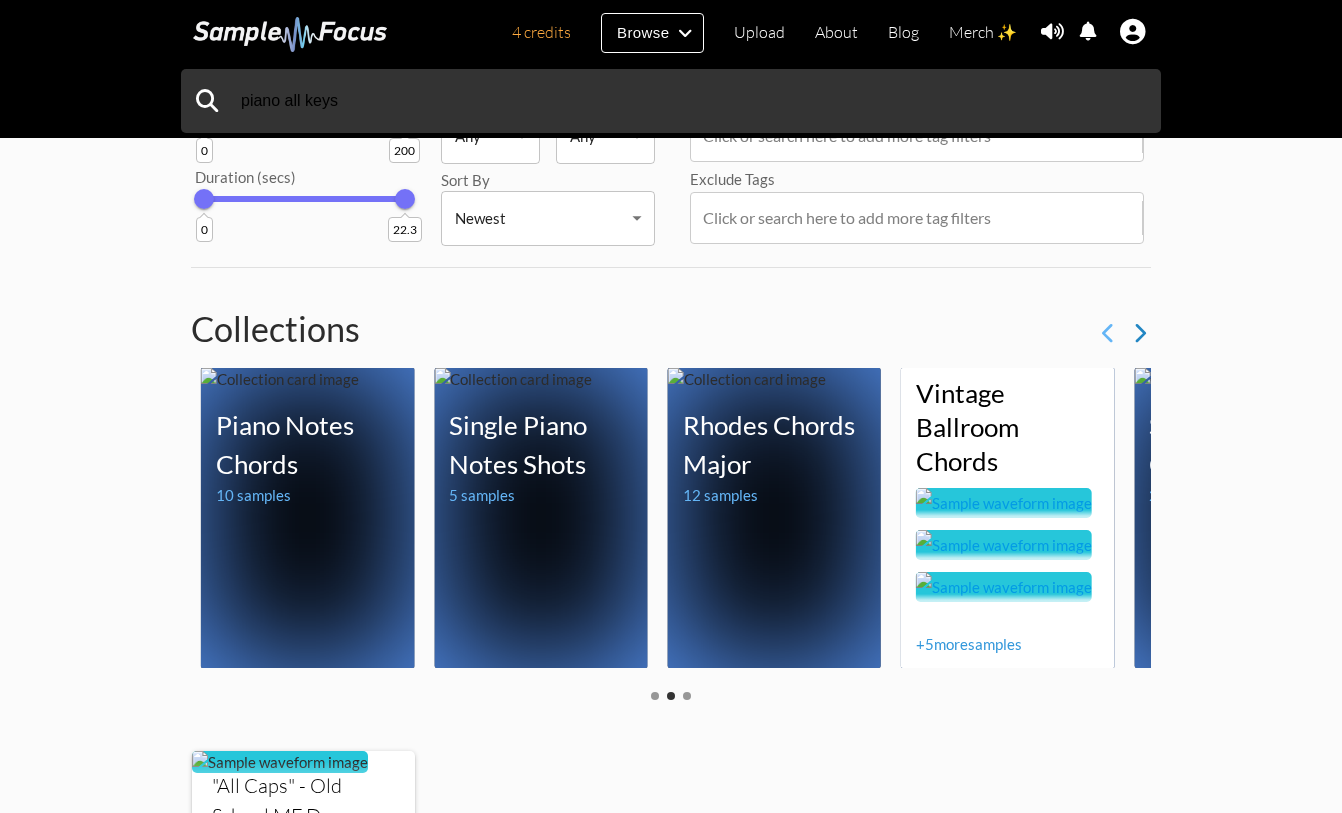 scroll, scrollTop: 132, scrollLeft: 0, axis: vertical 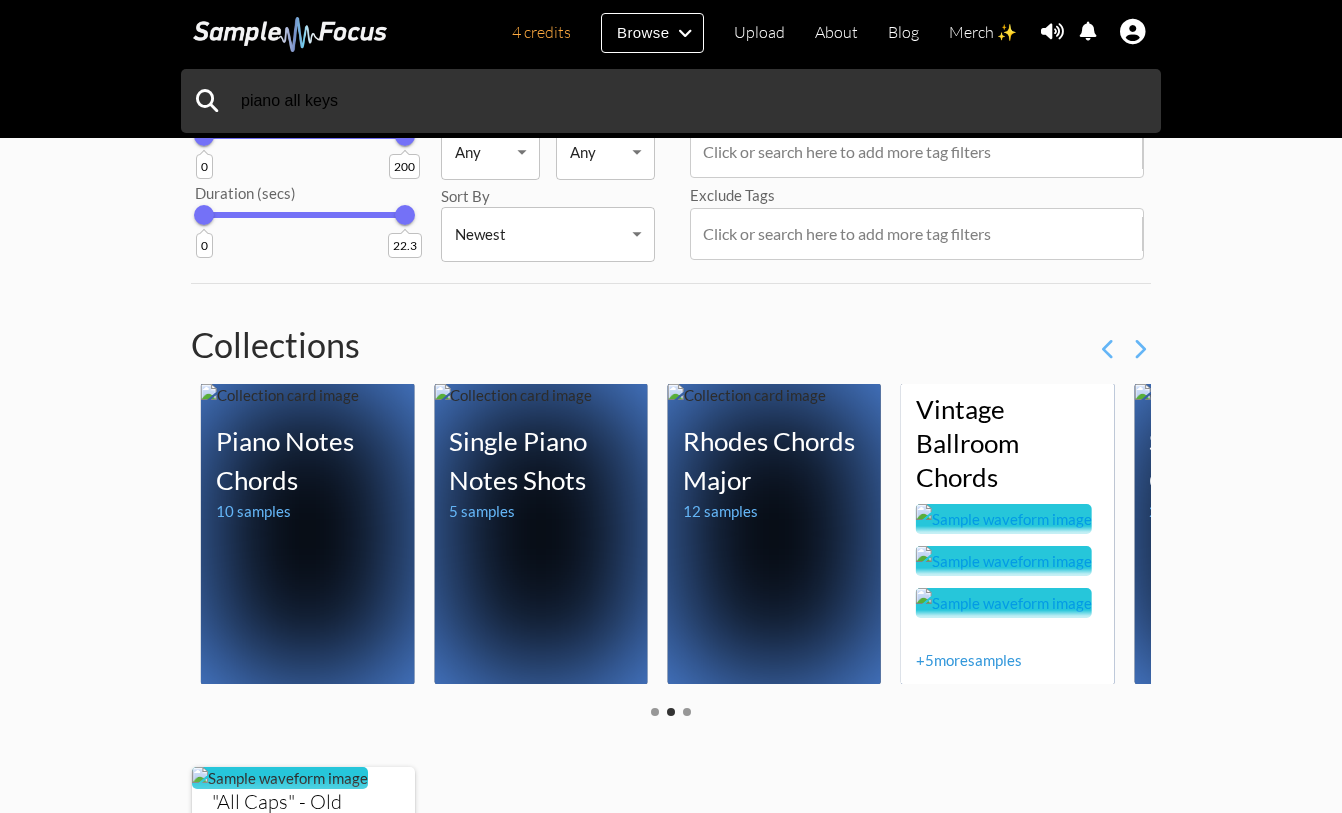 click at bounding box center [1004, 519] 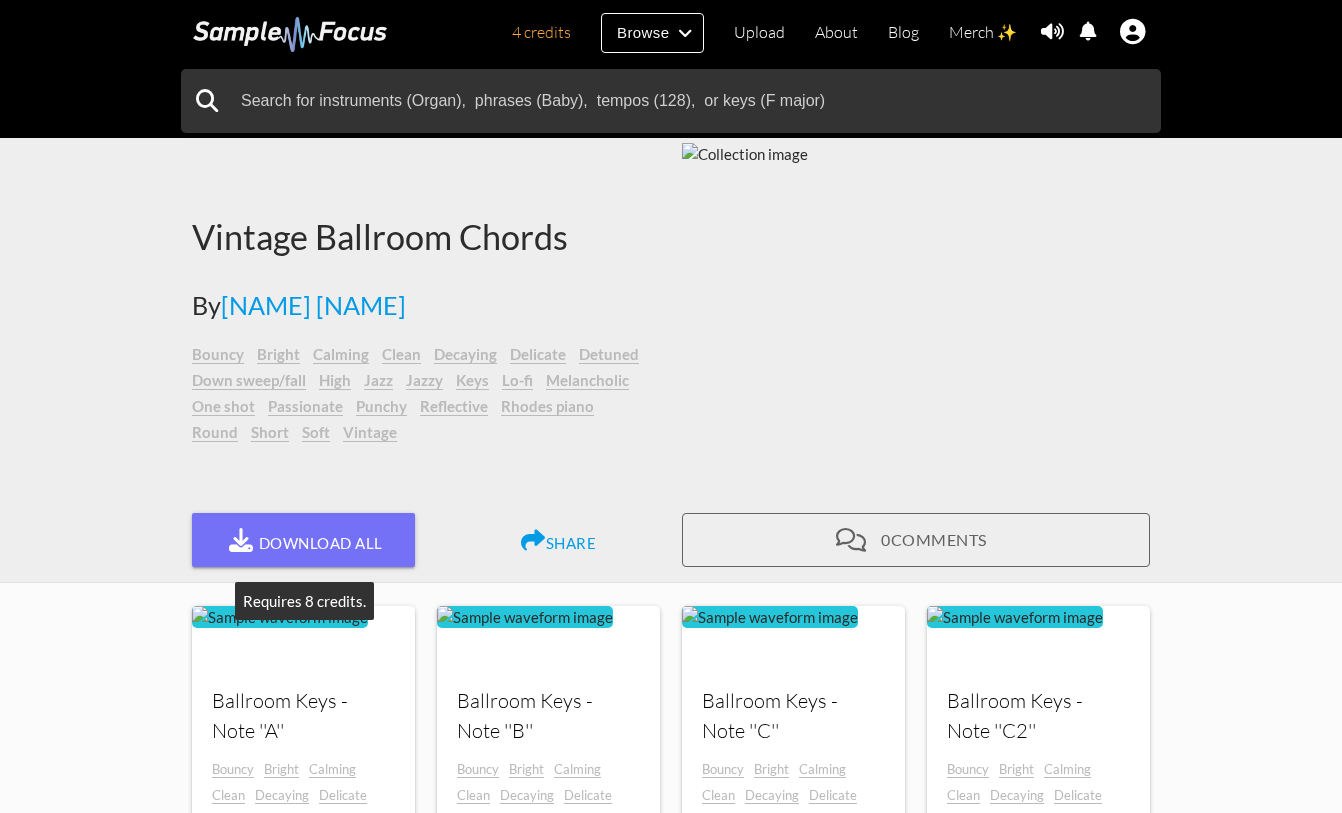 scroll, scrollTop: 0, scrollLeft: 0, axis: both 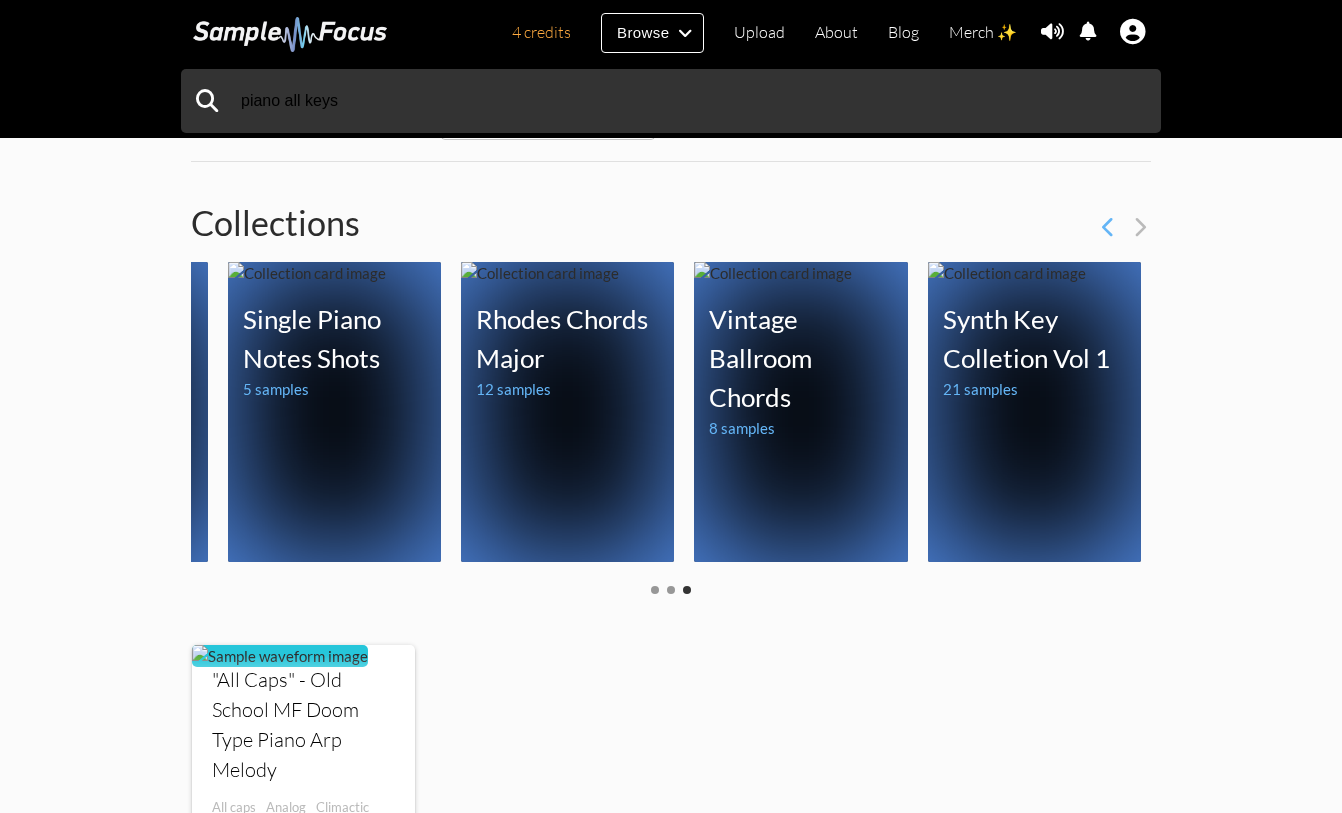 click at bounding box center (1124, 227) 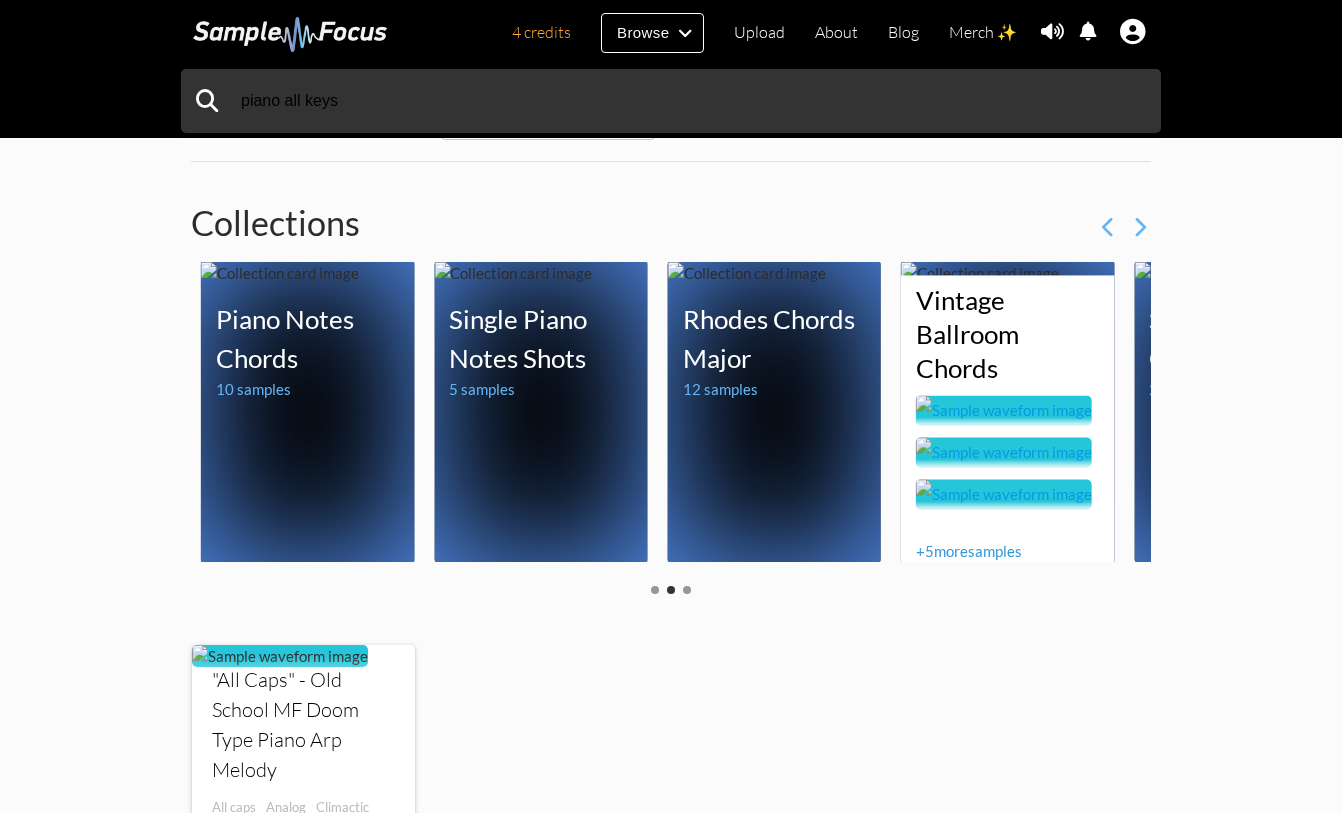 scroll, scrollTop: 0, scrollLeft: 0, axis: both 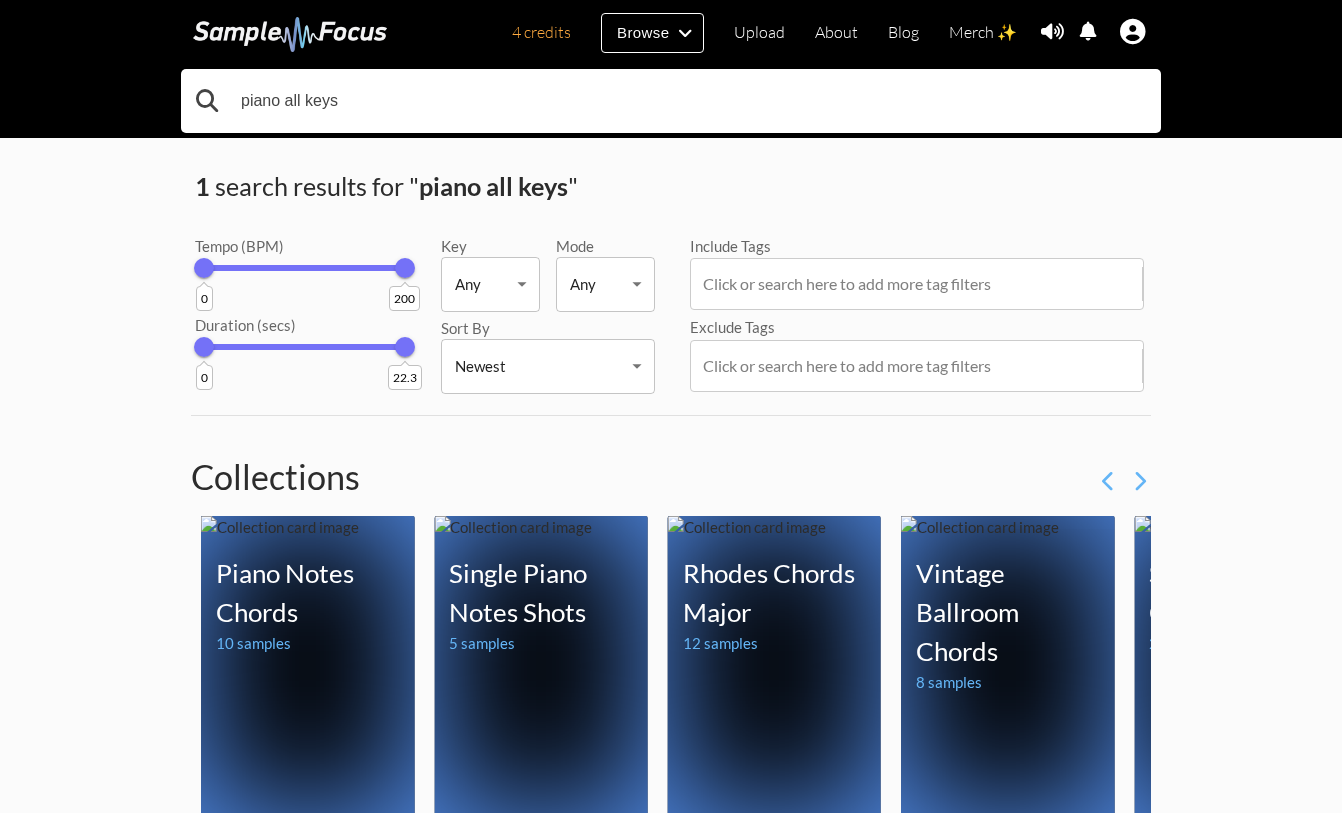 click on "piano all keys" at bounding box center [671, 101] 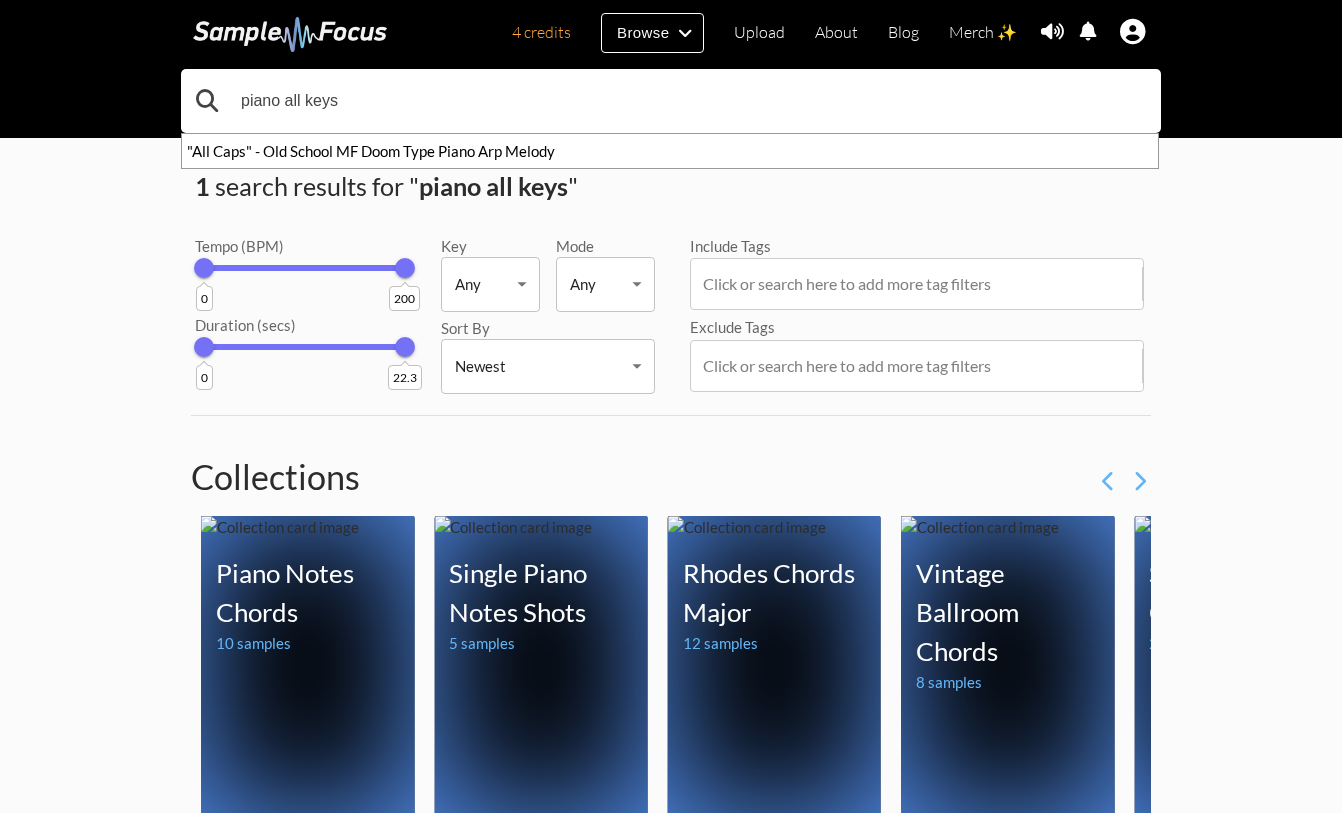 drag, startPoint x: 281, startPoint y: 104, endPoint x: 558, endPoint y: 104, distance: 277 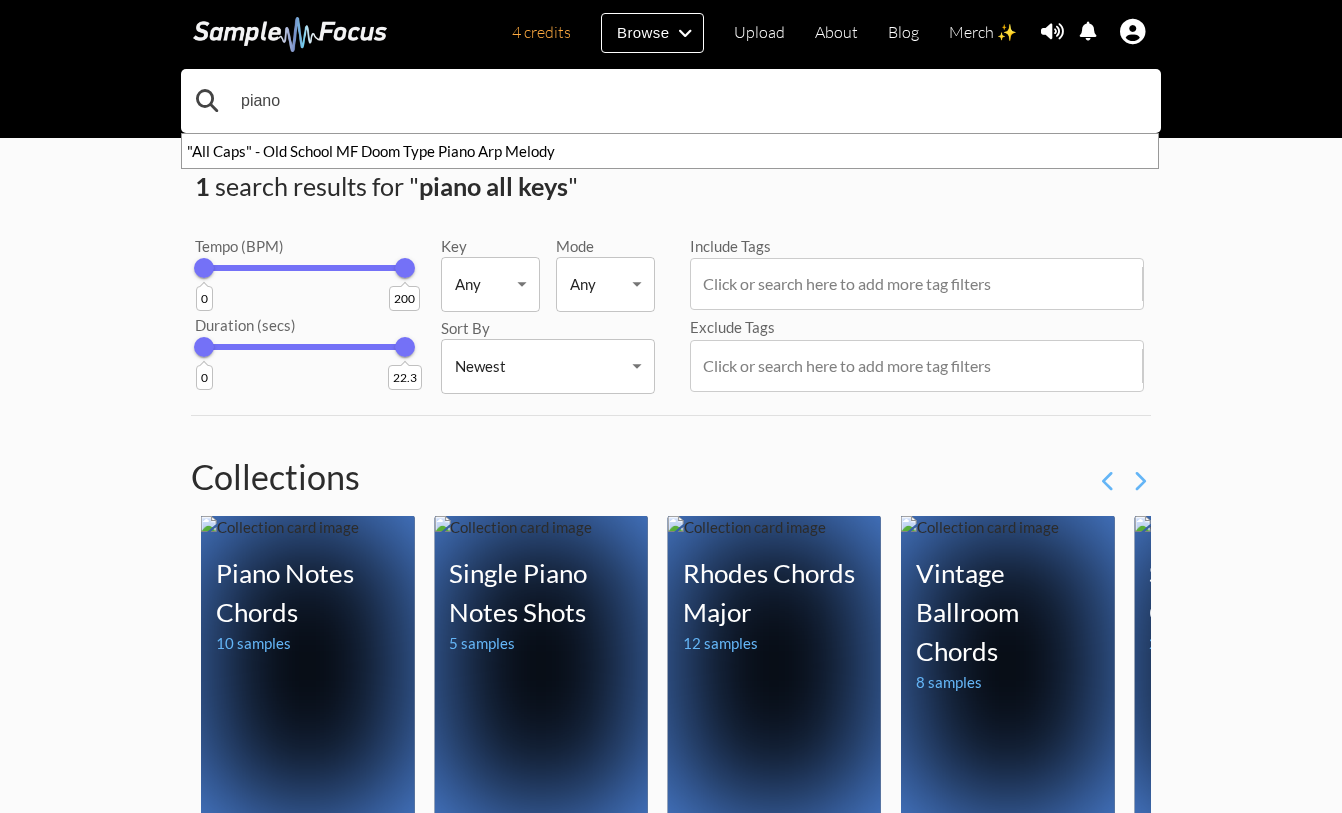 type on "piano" 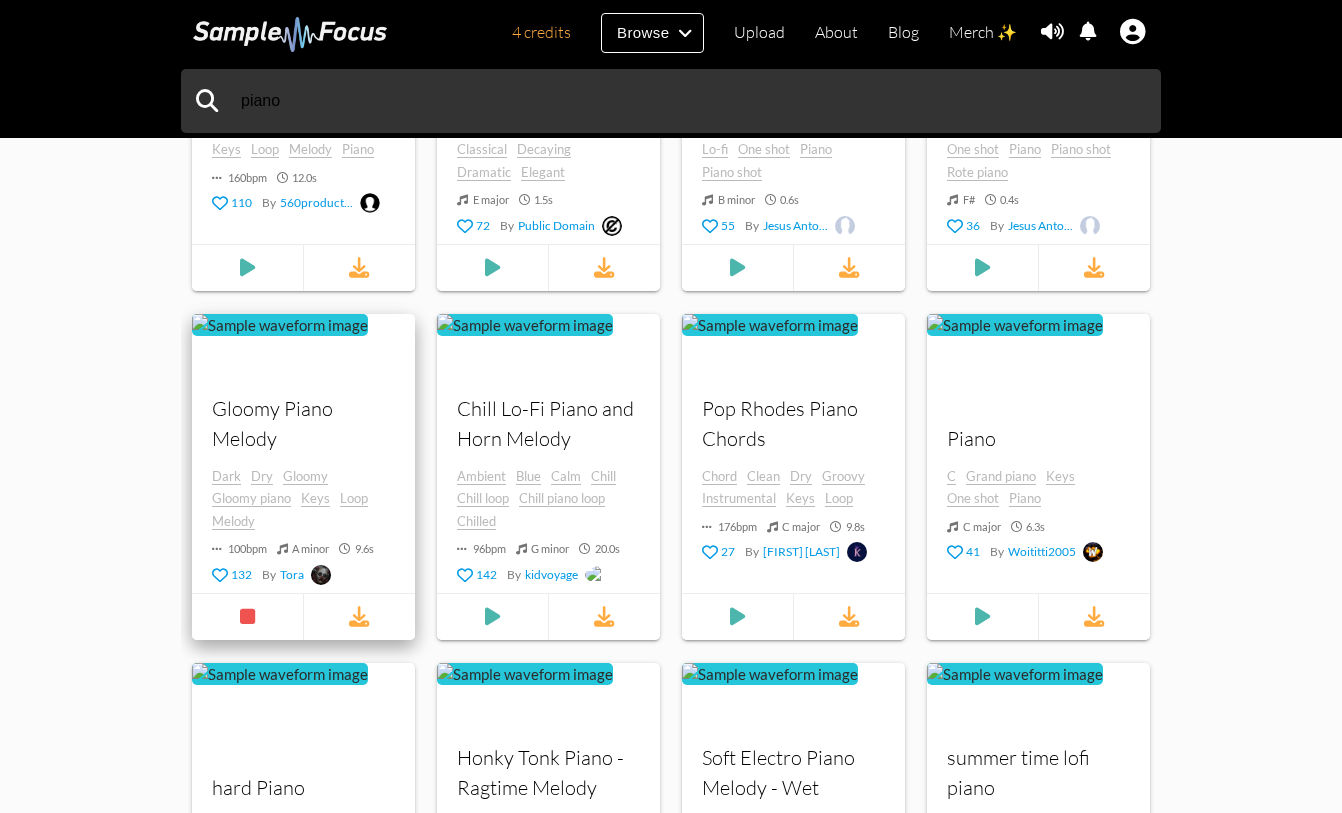 scroll, scrollTop: 935, scrollLeft: 0, axis: vertical 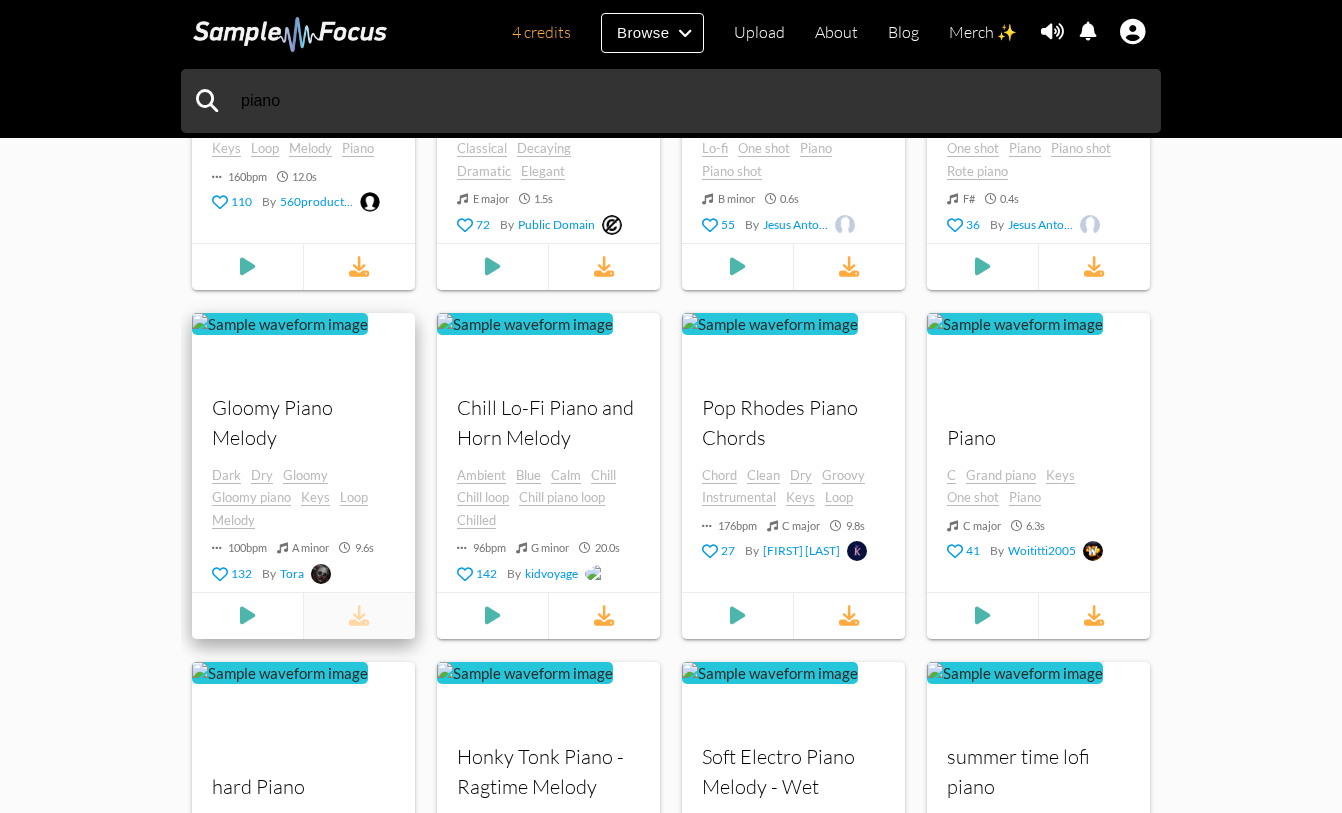 click at bounding box center [359, 616] 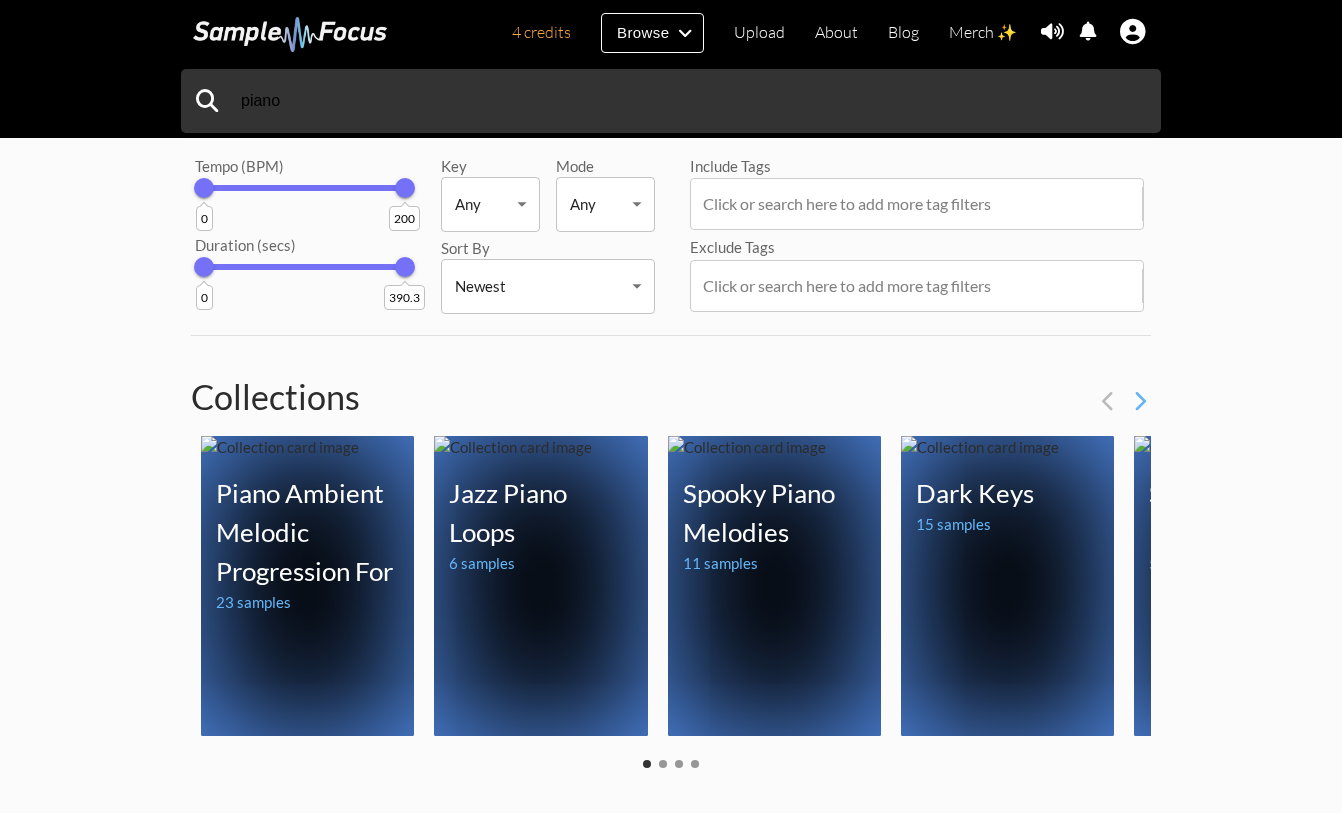 scroll, scrollTop: 0, scrollLeft: 0, axis: both 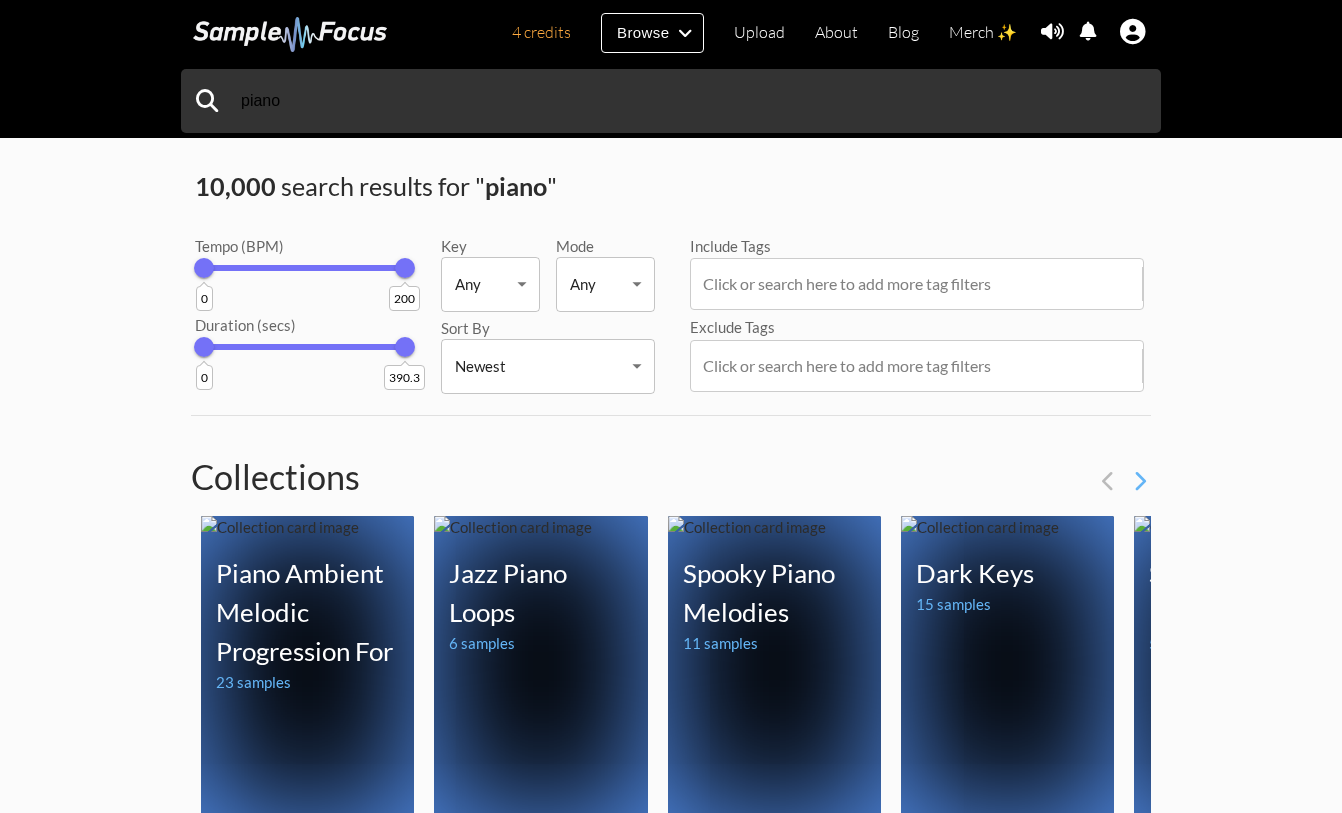 click on "4 credits
Browse
Upload
About
Blog
Merch ✨
Notifications Settings You have no notifications. View all notifications
Account
Subscription
Analytics
Notifications
Notification Settings
Log Out
4 credits
Categories
Tags
Collections
Upload
About
Blog
Merch ✨
Account
Subscription
Analytics
Log Out
piano" at bounding box center (671, 1480) 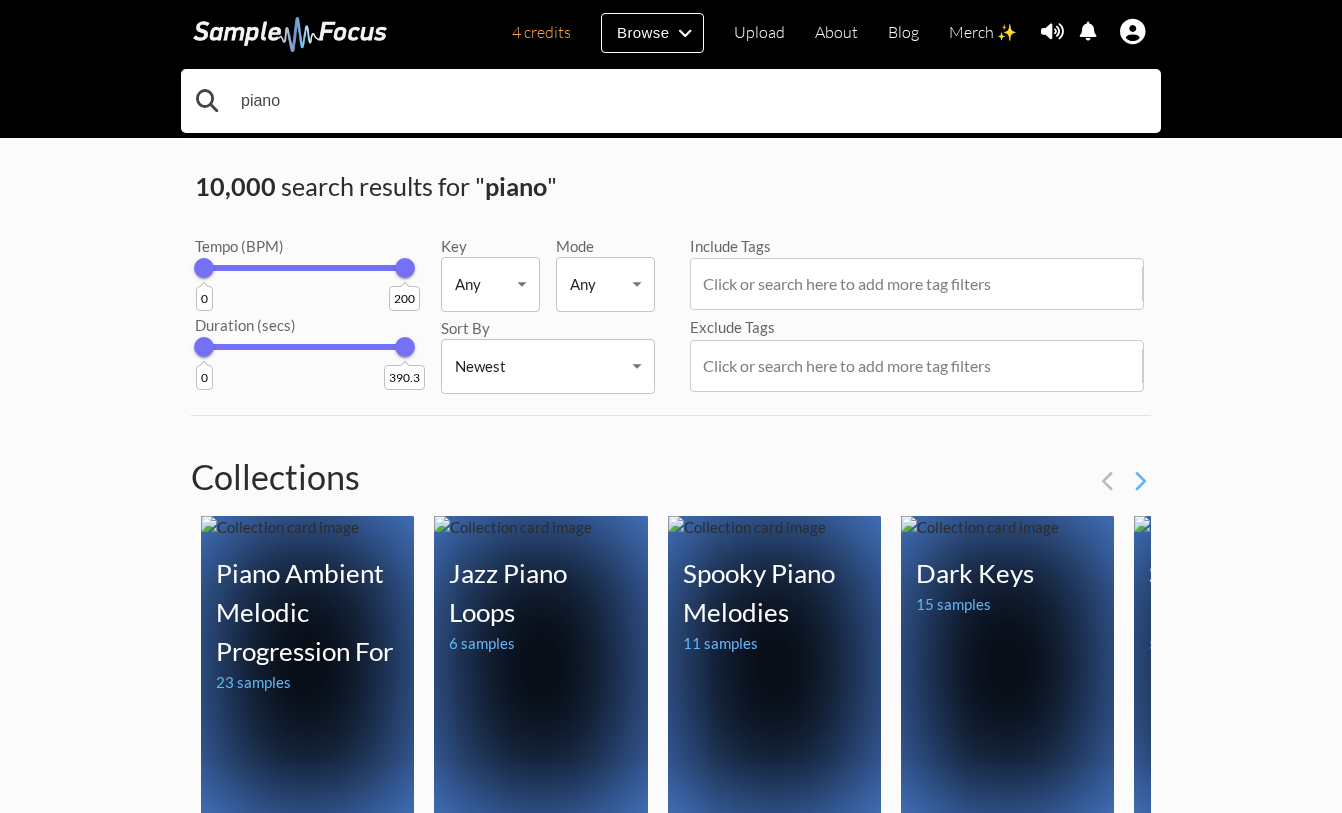 click on "piano" at bounding box center (671, 101) 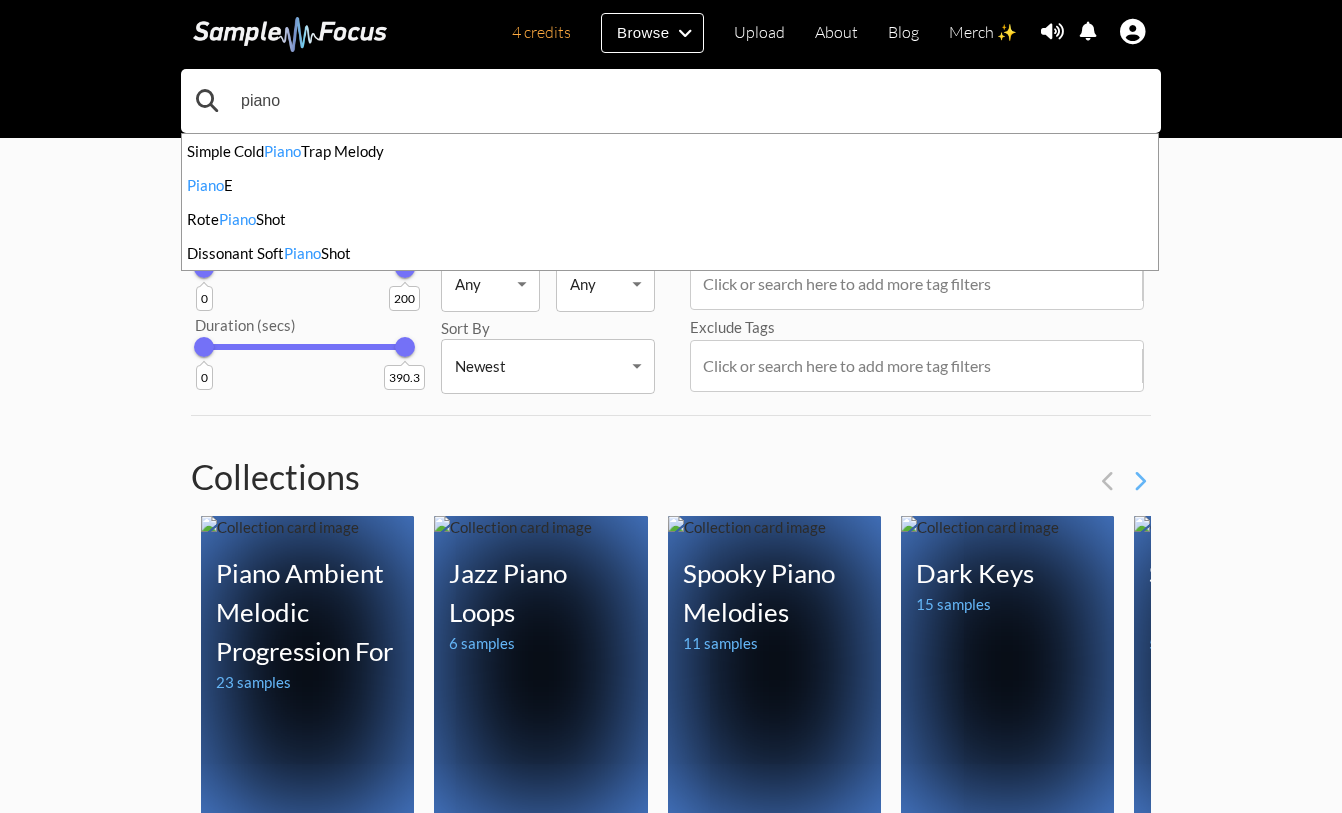drag, startPoint x: 305, startPoint y: 98, endPoint x: 191, endPoint y: 98, distance: 114 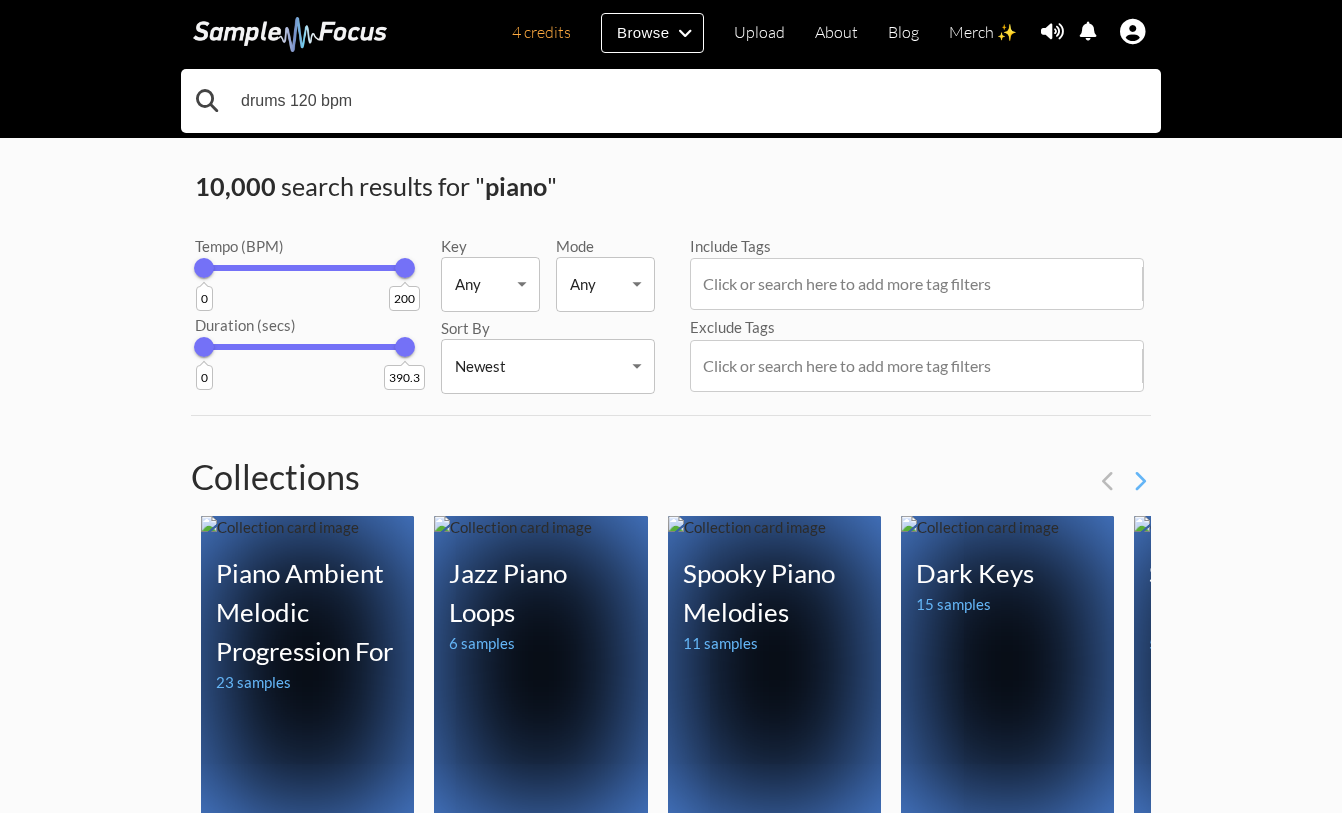 type on "drums 120 bpm" 